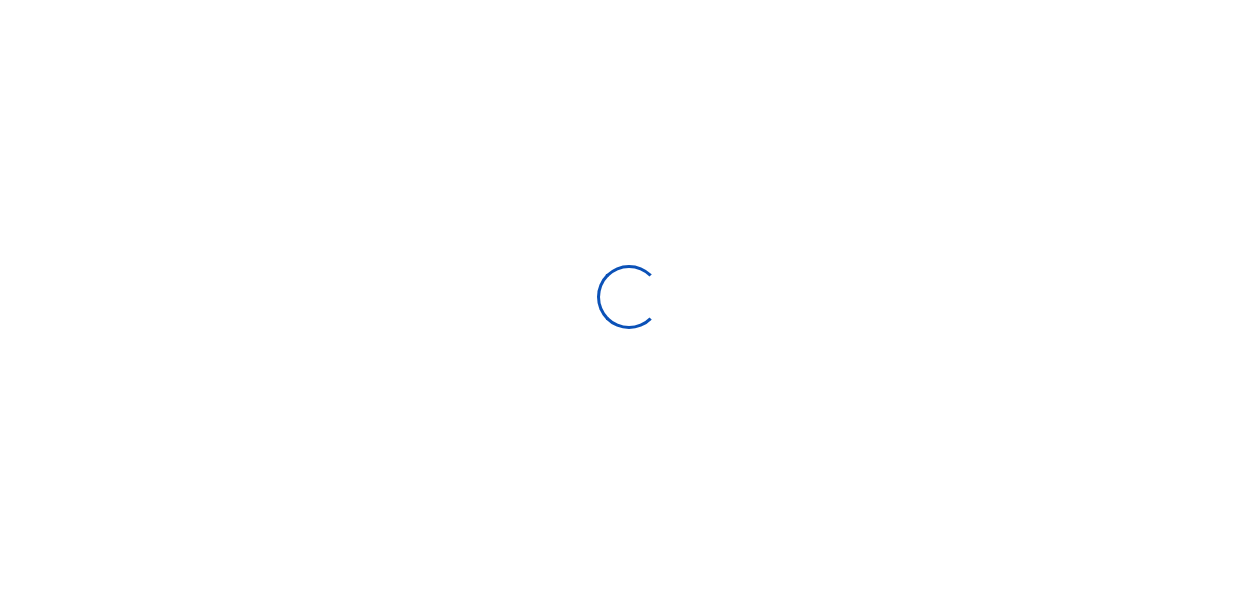 scroll, scrollTop: 0, scrollLeft: 0, axis: both 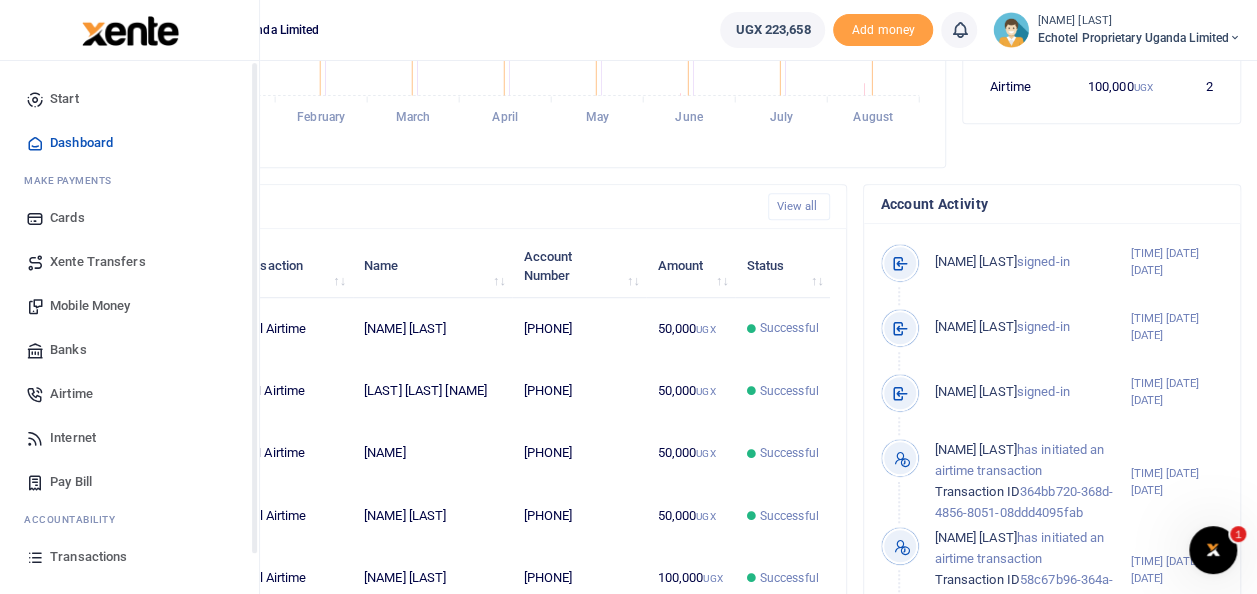 click on "Mobile Money" at bounding box center (90, 306) 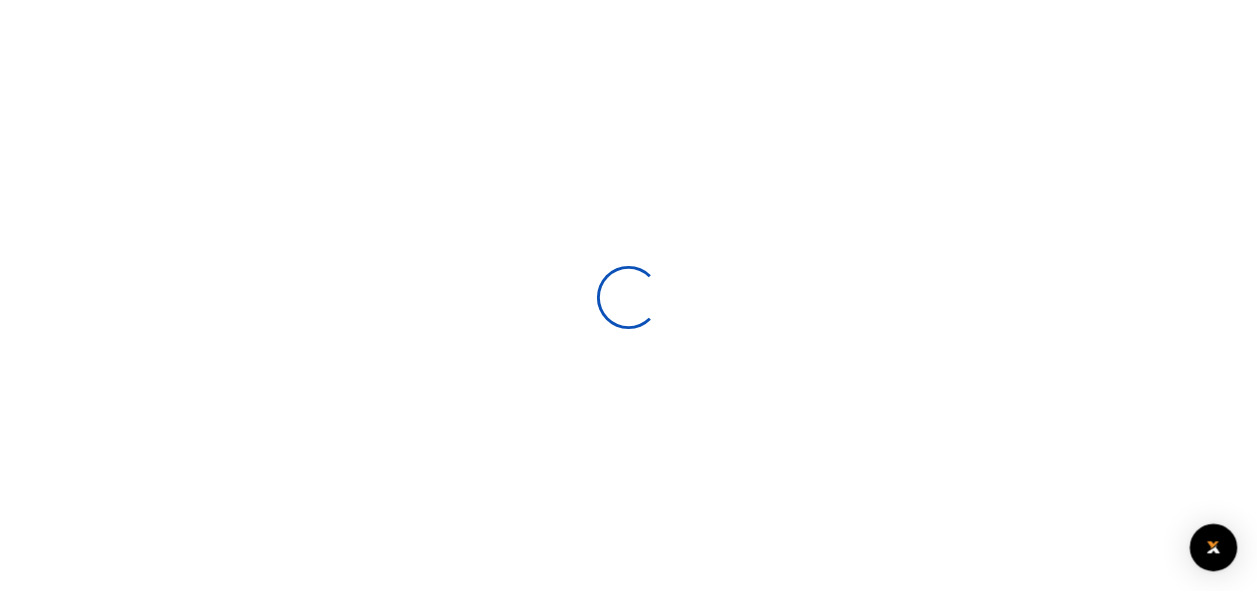 scroll, scrollTop: 0, scrollLeft: 0, axis: both 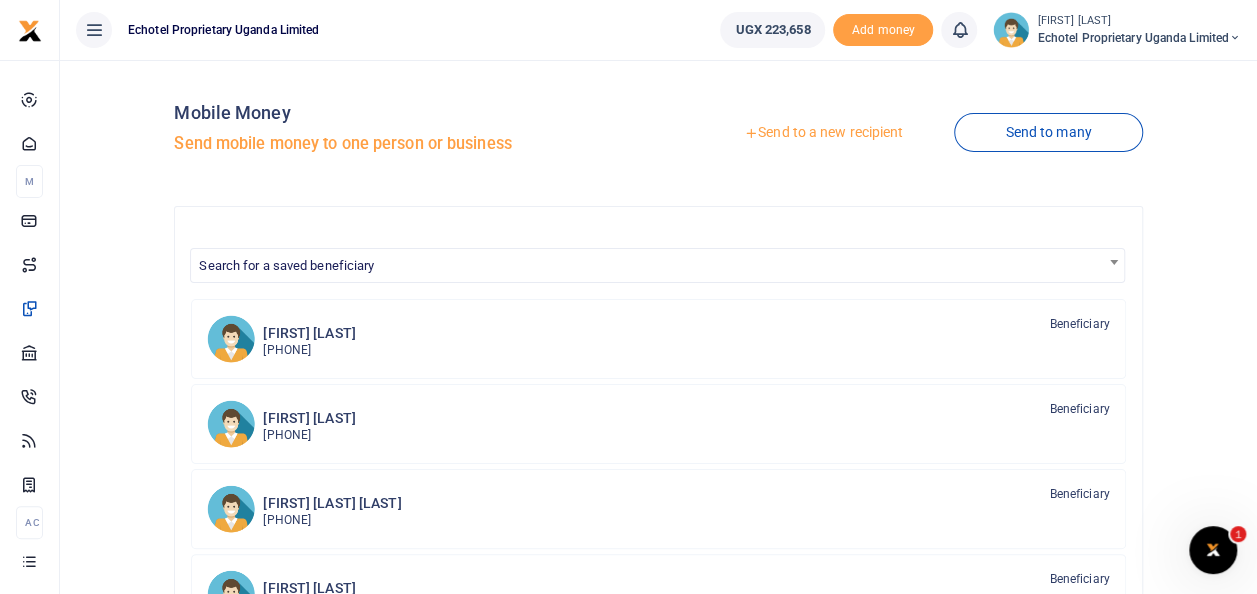 click on "Send to a new recipient" at bounding box center (823, 133) 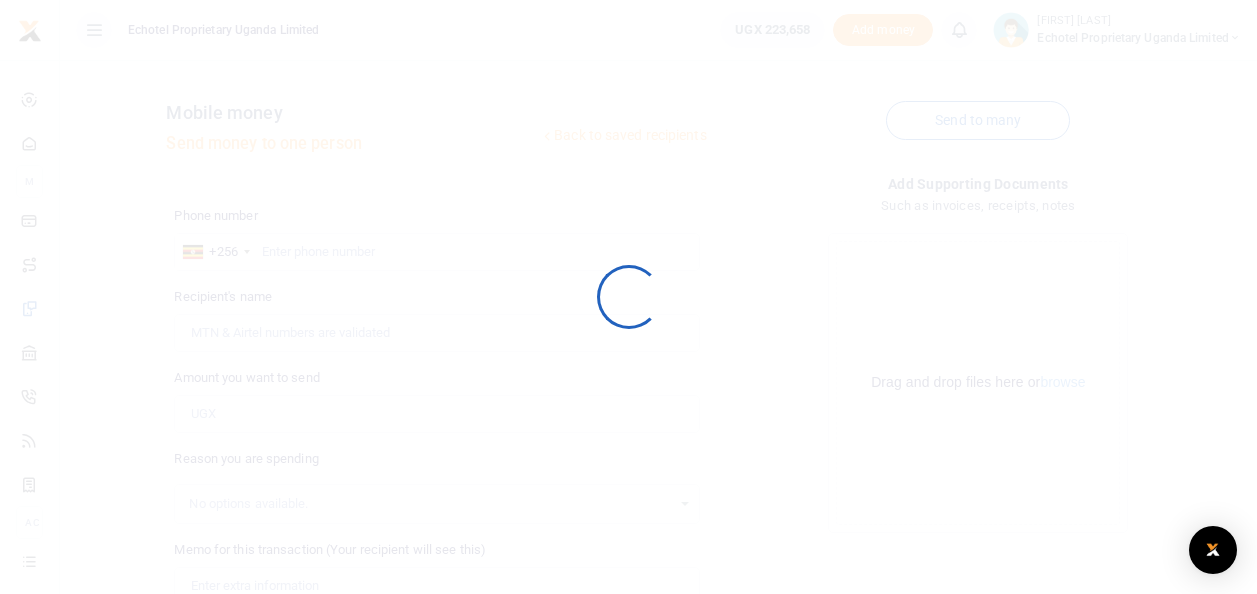 scroll, scrollTop: 0, scrollLeft: 0, axis: both 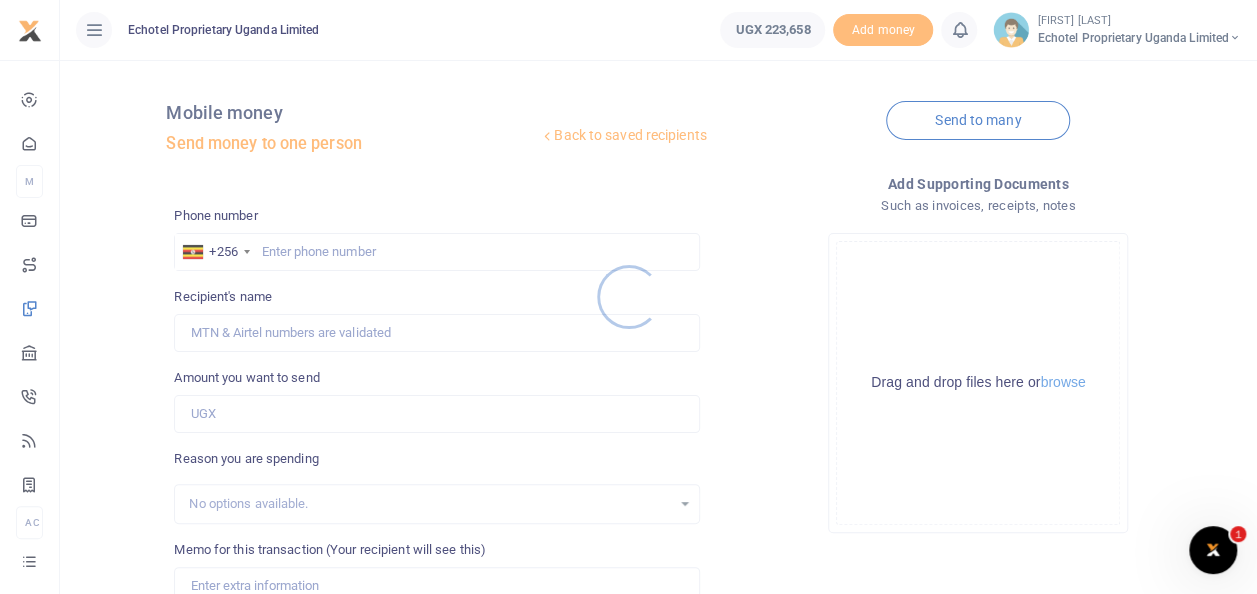 click at bounding box center (628, 297) 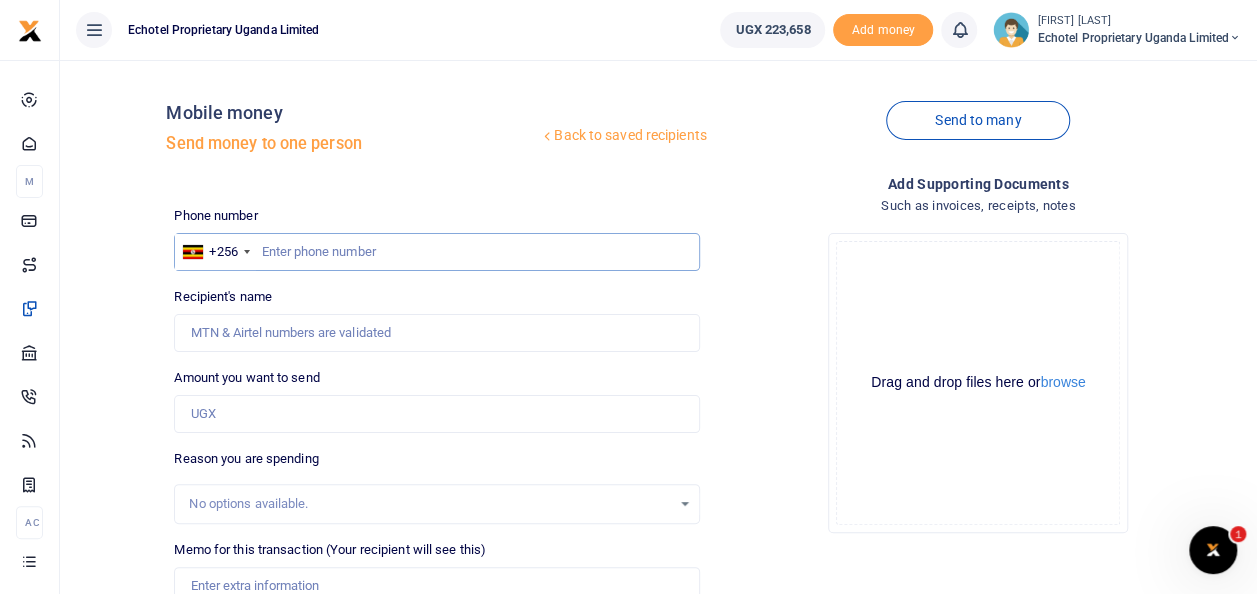 click at bounding box center (436, 252) 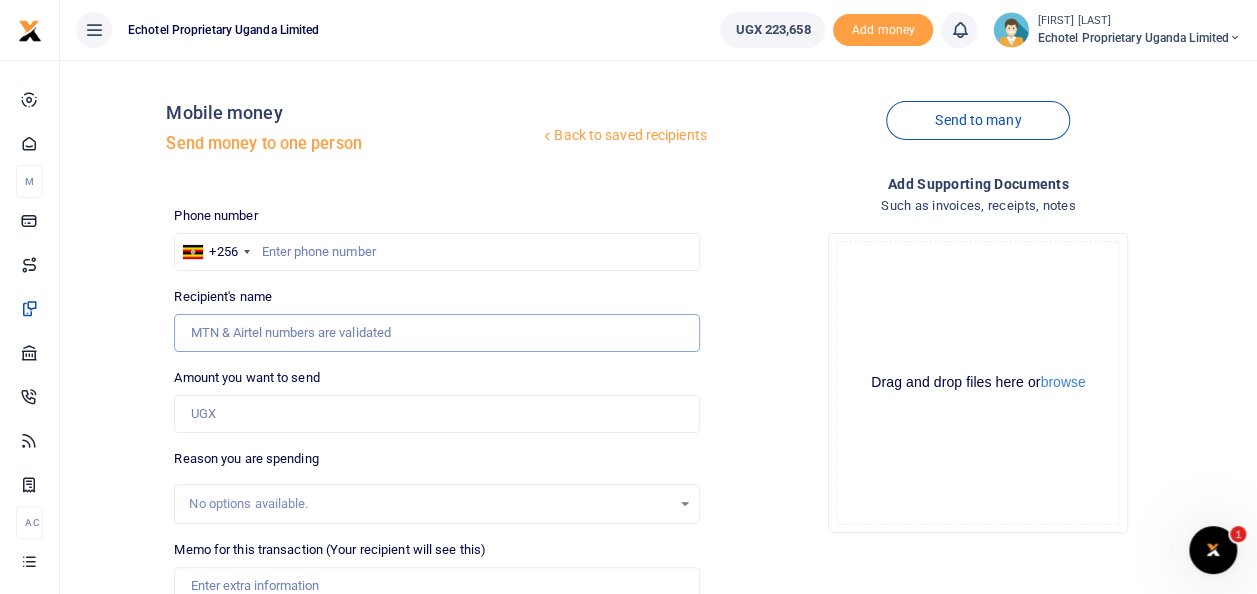 click on "Recipient's name" at bounding box center [436, 333] 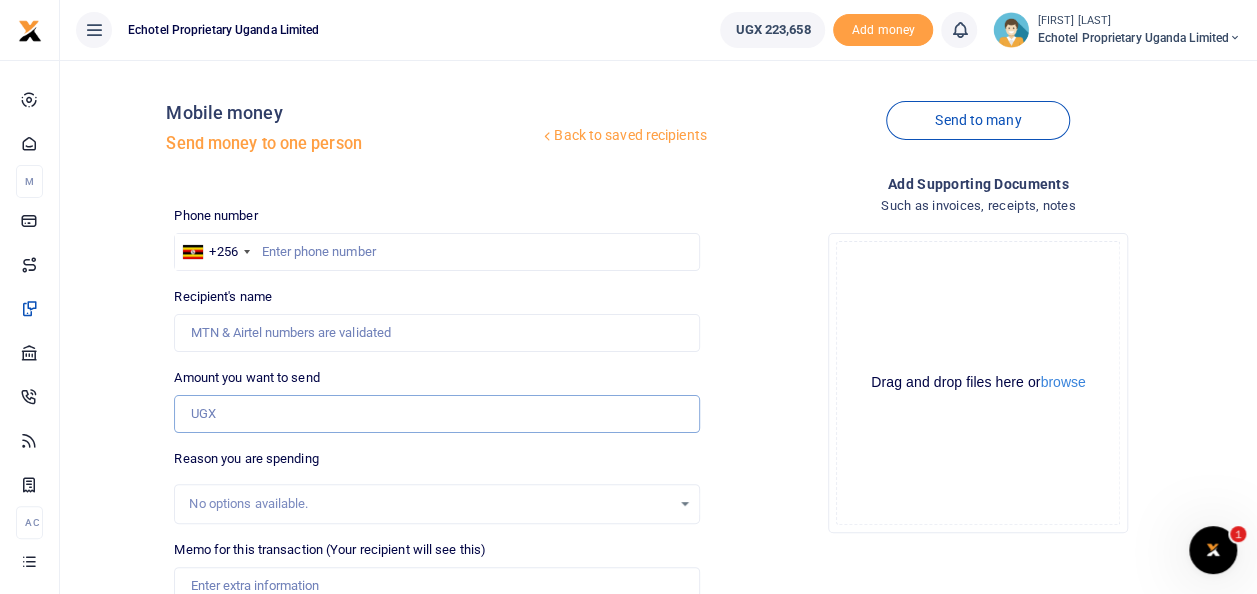 click on "Amount you want to send" at bounding box center [436, 414] 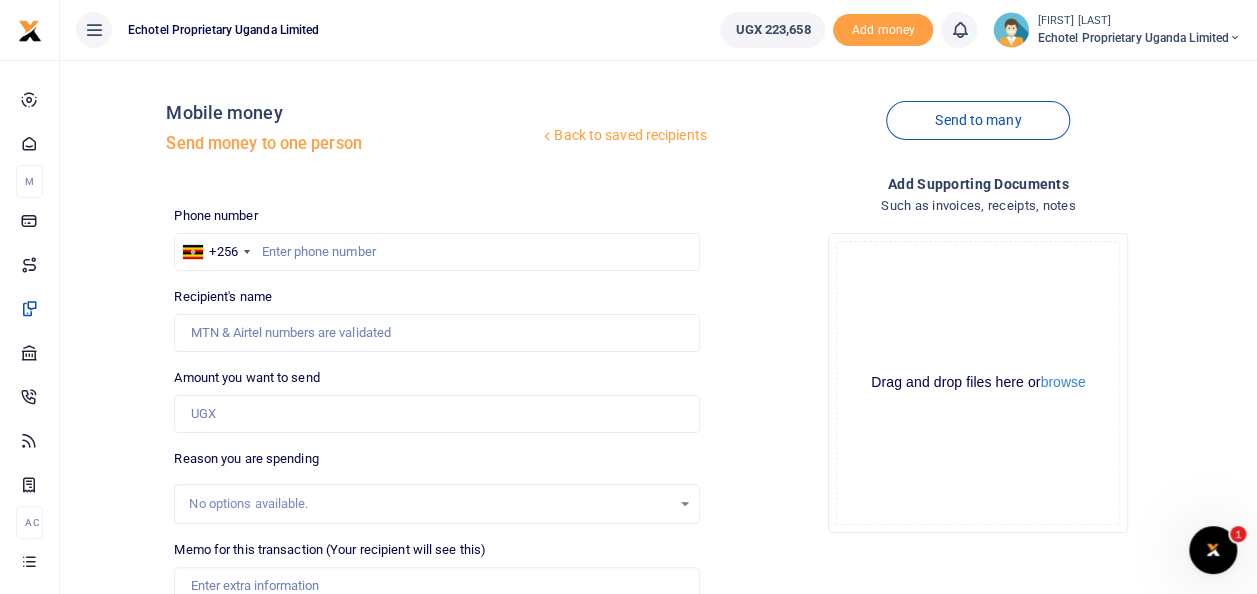 click on "Drop your files here Drag and drop files here or  browse Powered by  Uppy" at bounding box center [978, 383] 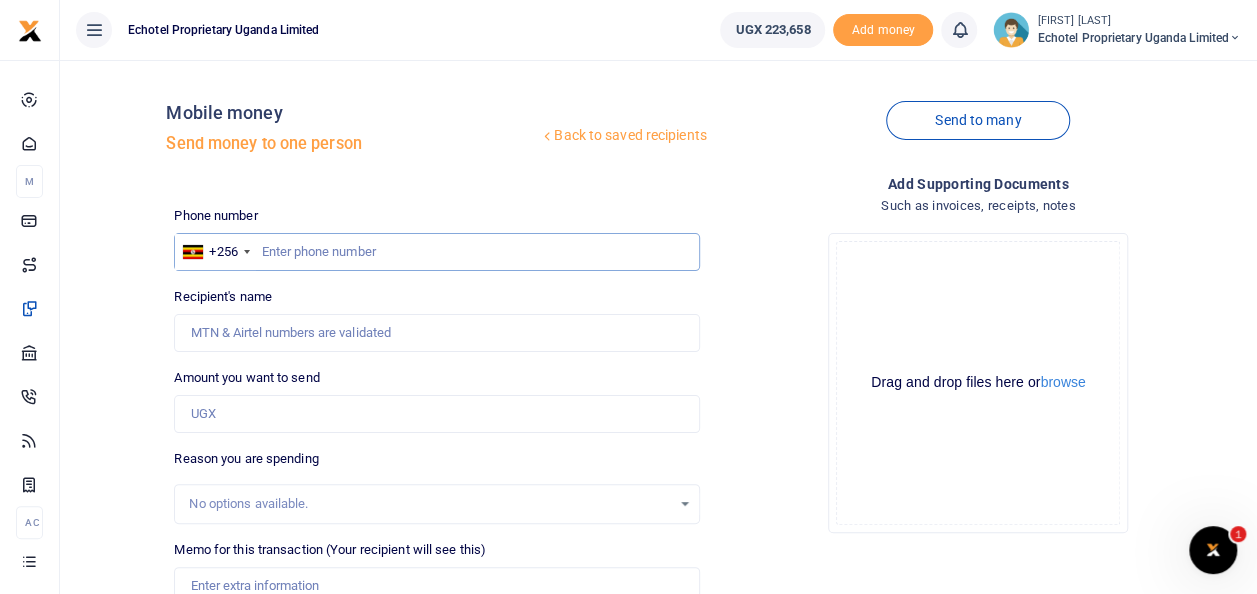 click at bounding box center (436, 252) 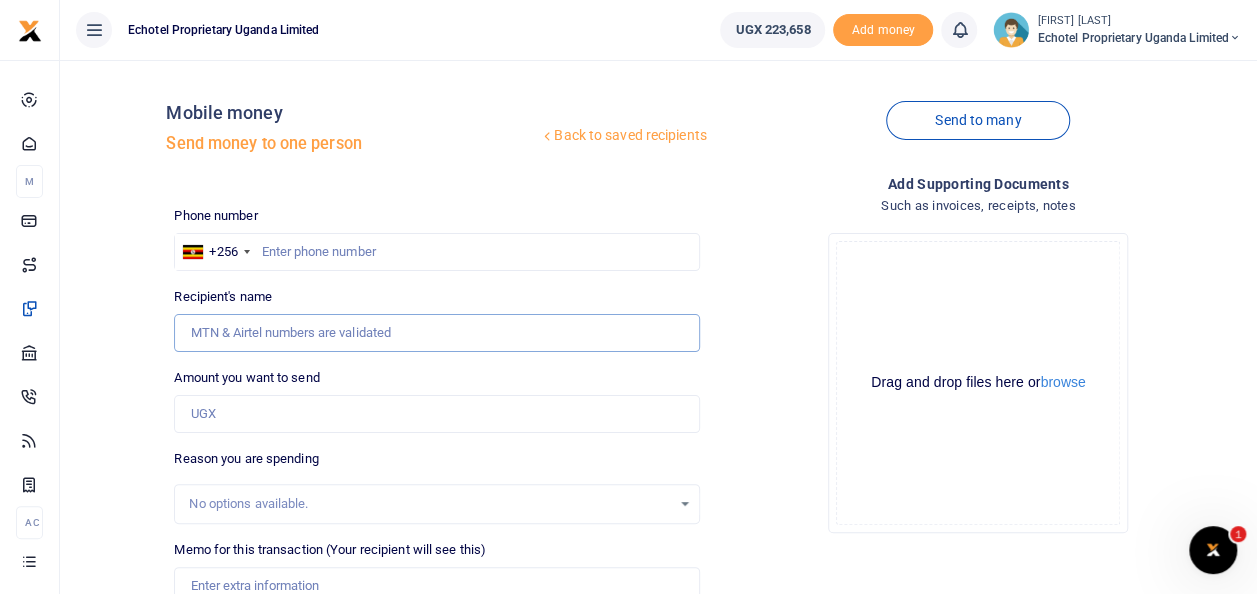click on "Recipient's name" at bounding box center [436, 333] 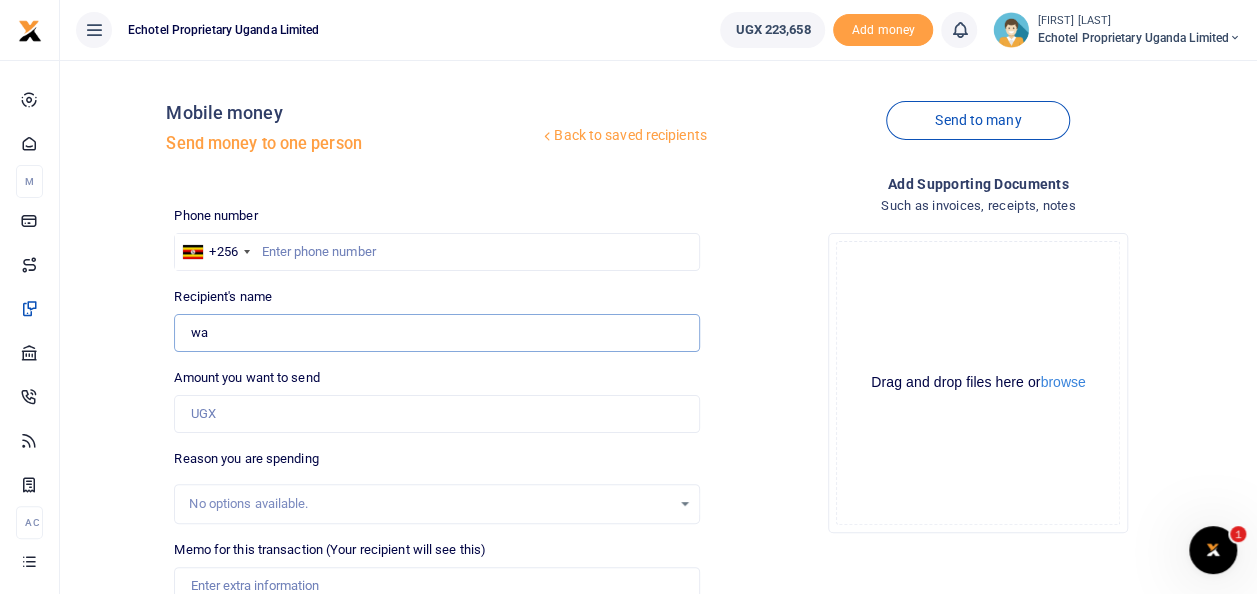 type on "w" 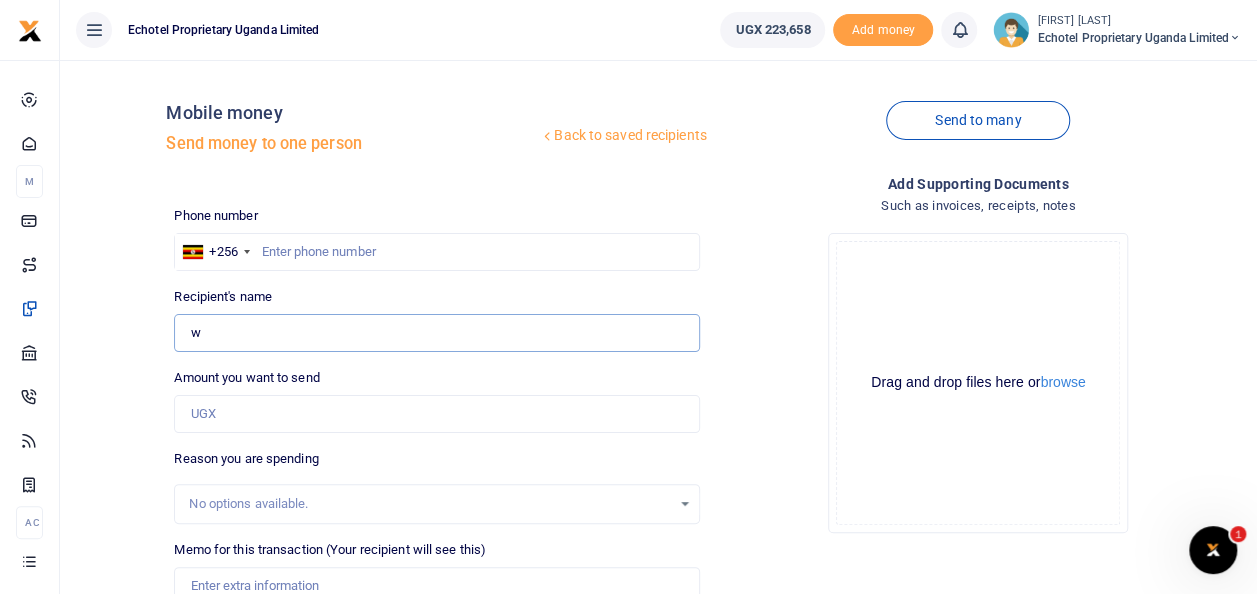 type 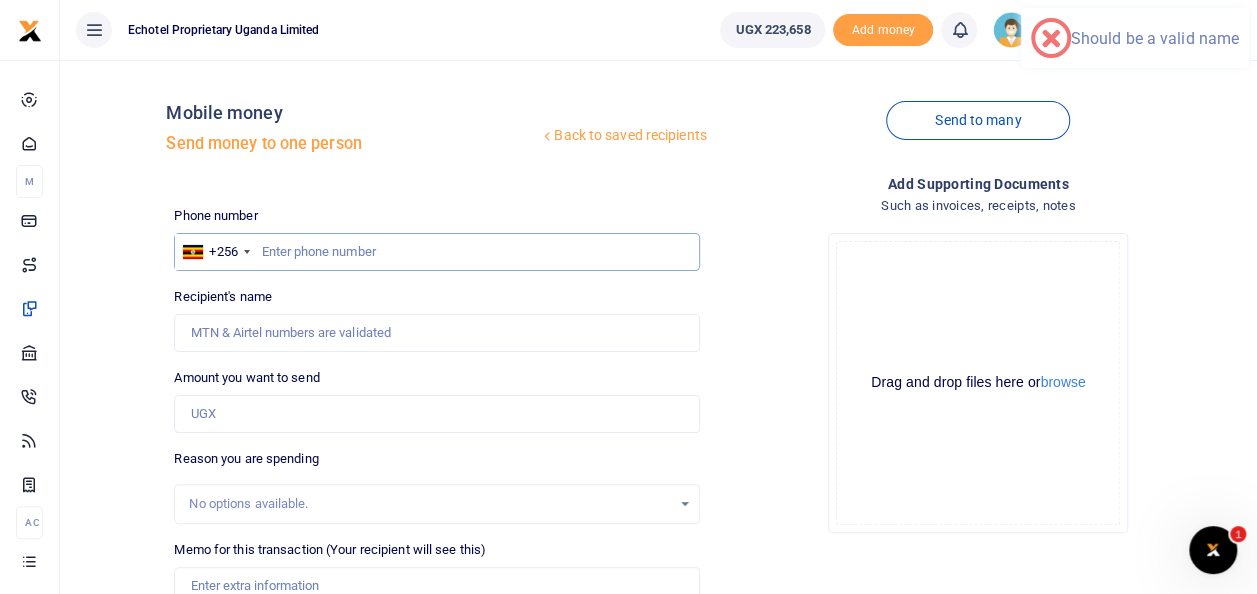 click at bounding box center (436, 252) 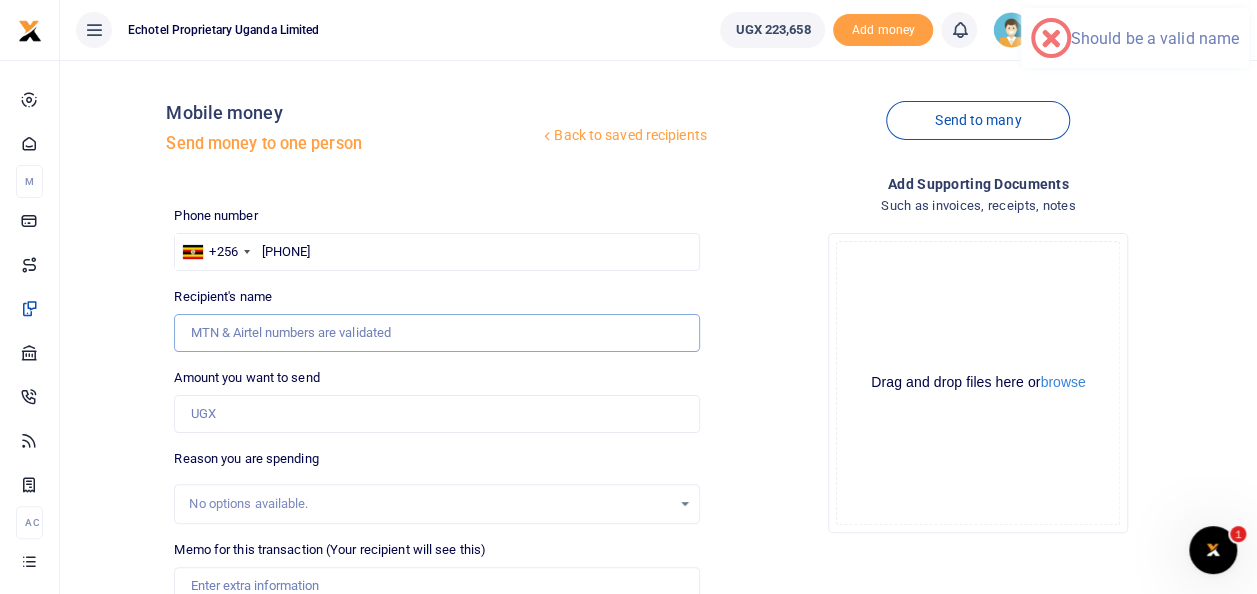 type on "[FIRST] [LAST] [LAST]" 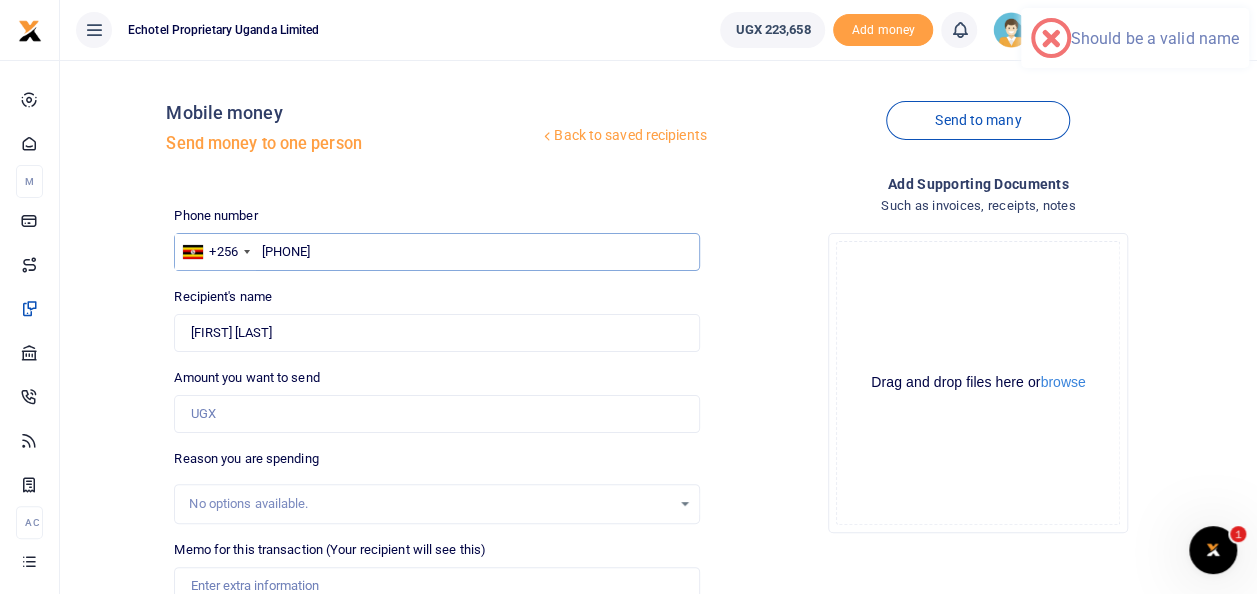 click on "0774275041" at bounding box center [436, 252] 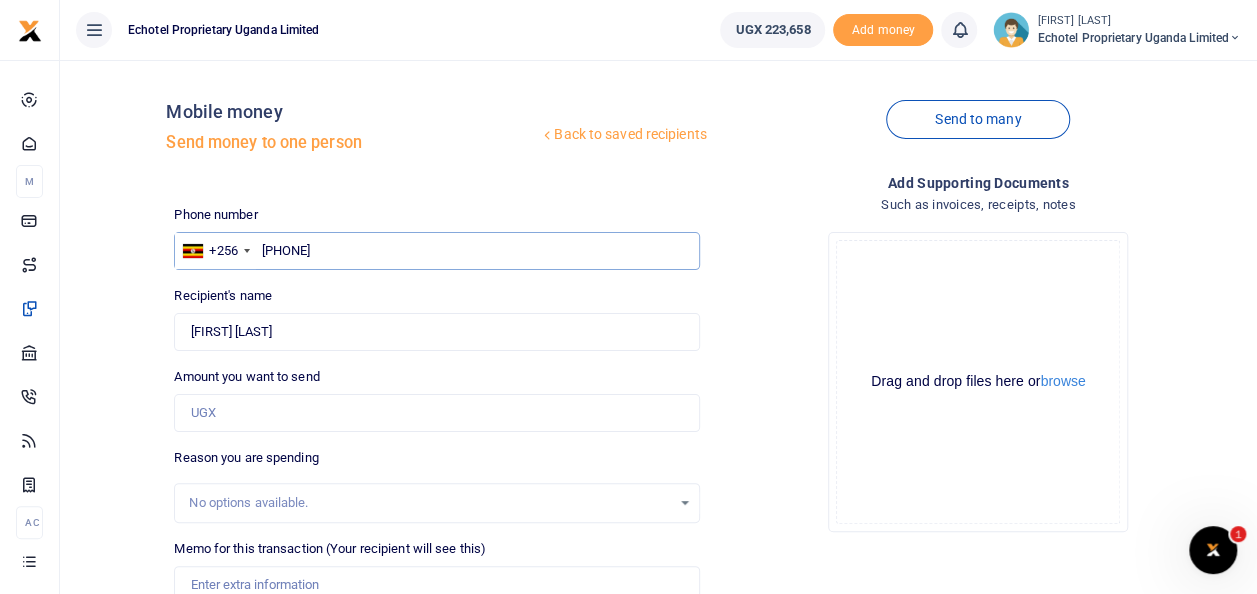 scroll, scrollTop: 0, scrollLeft: 0, axis: both 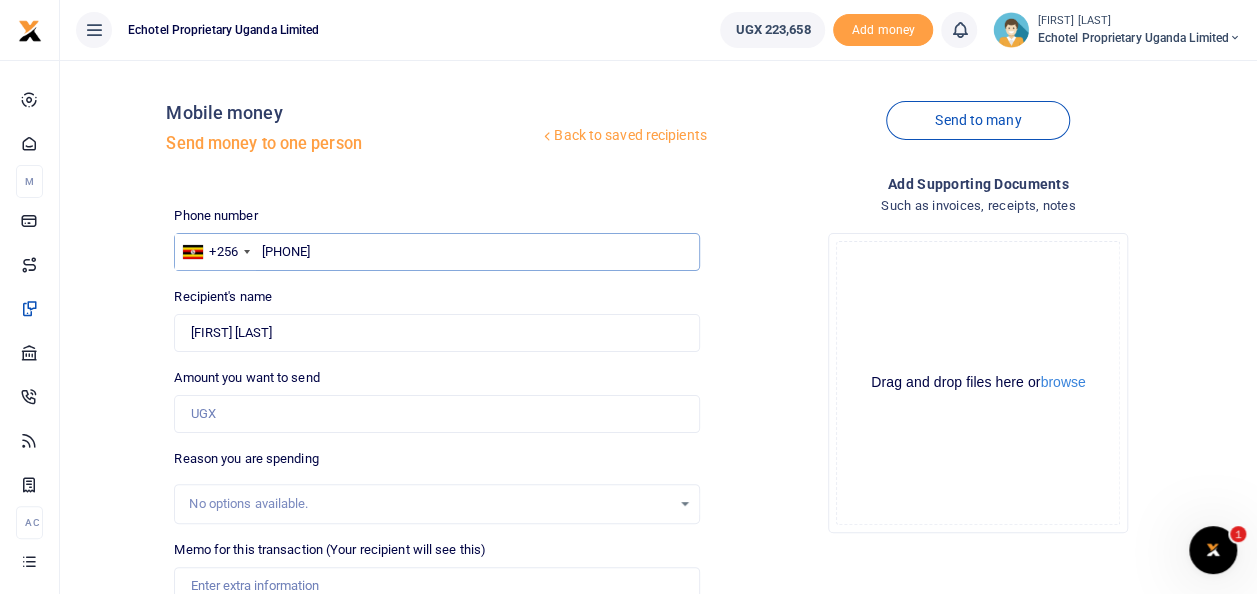 type on "774275041" 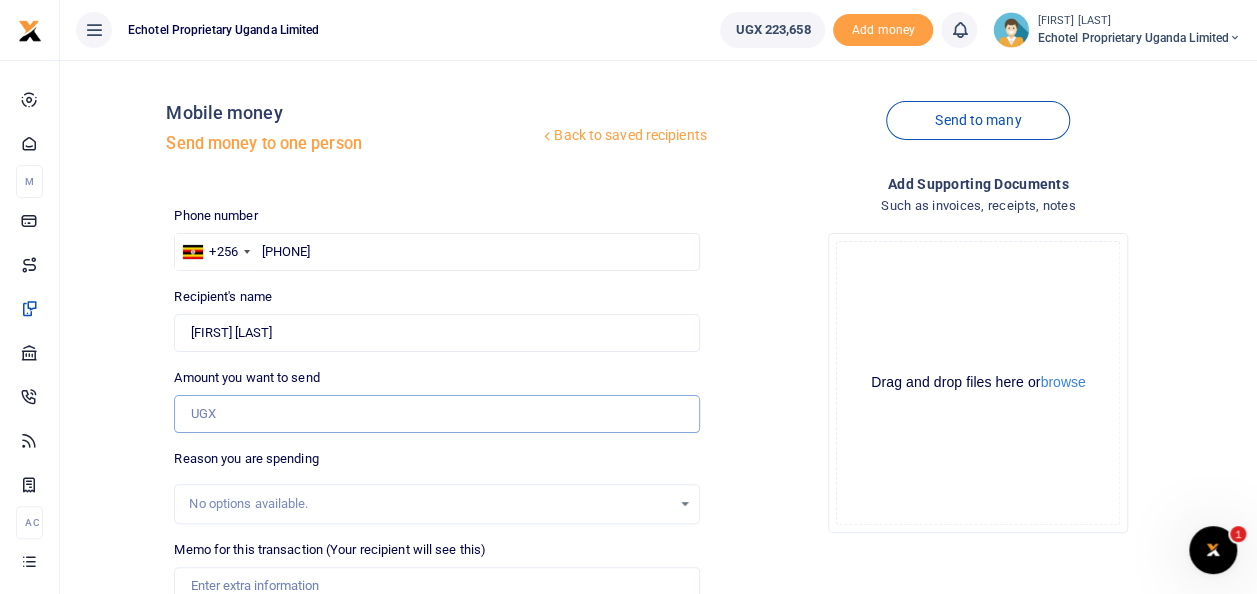click on "Amount you want to send" at bounding box center [436, 414] 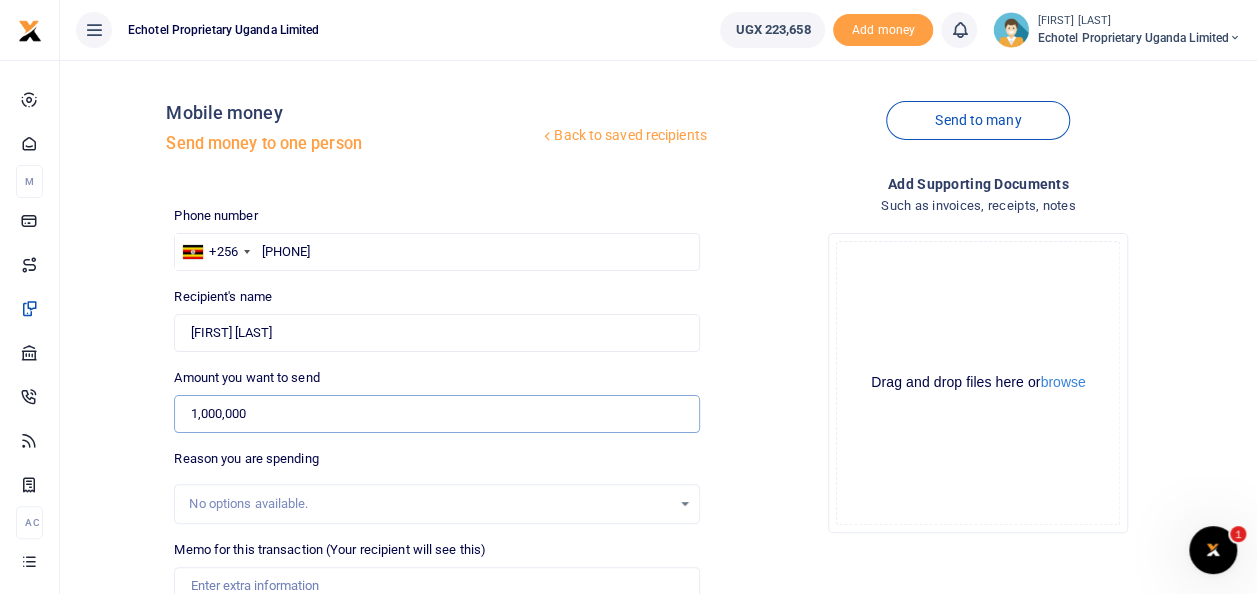 scroll, scrollTop: 100, scrollLeft: 0, axis: vertical 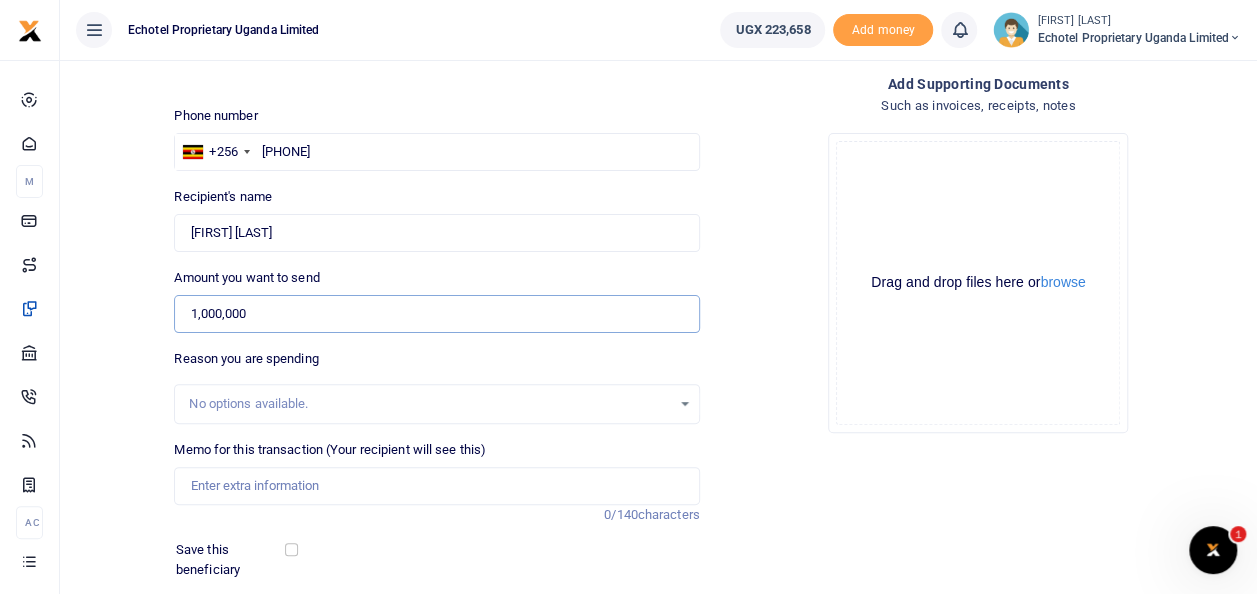 type on "1,000,000" 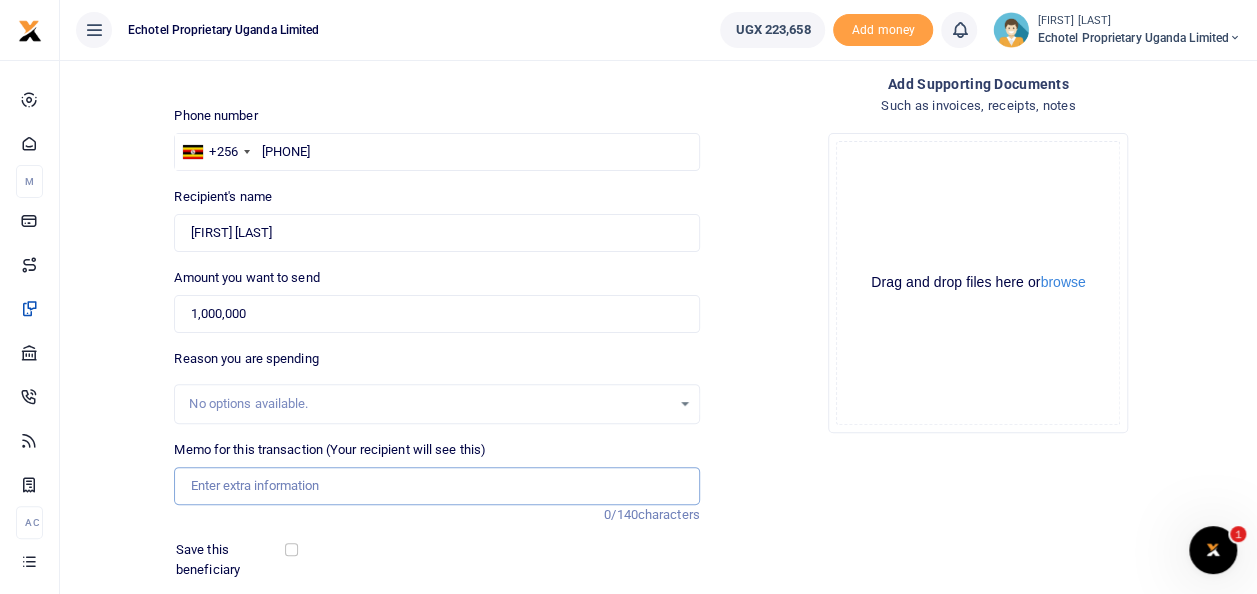 click on "Memo for this transaction (Your recipient will see this)" at bounding box center [436, 486] 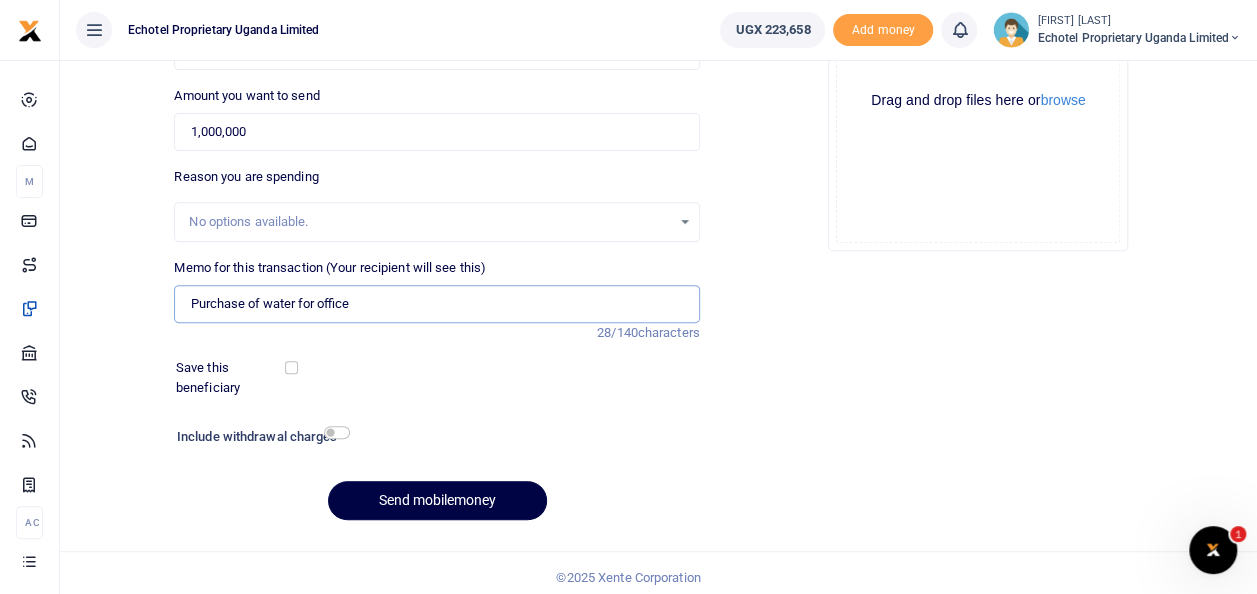 scroll, scrollTop: 290, scrollLeft: 0, axis: vertical 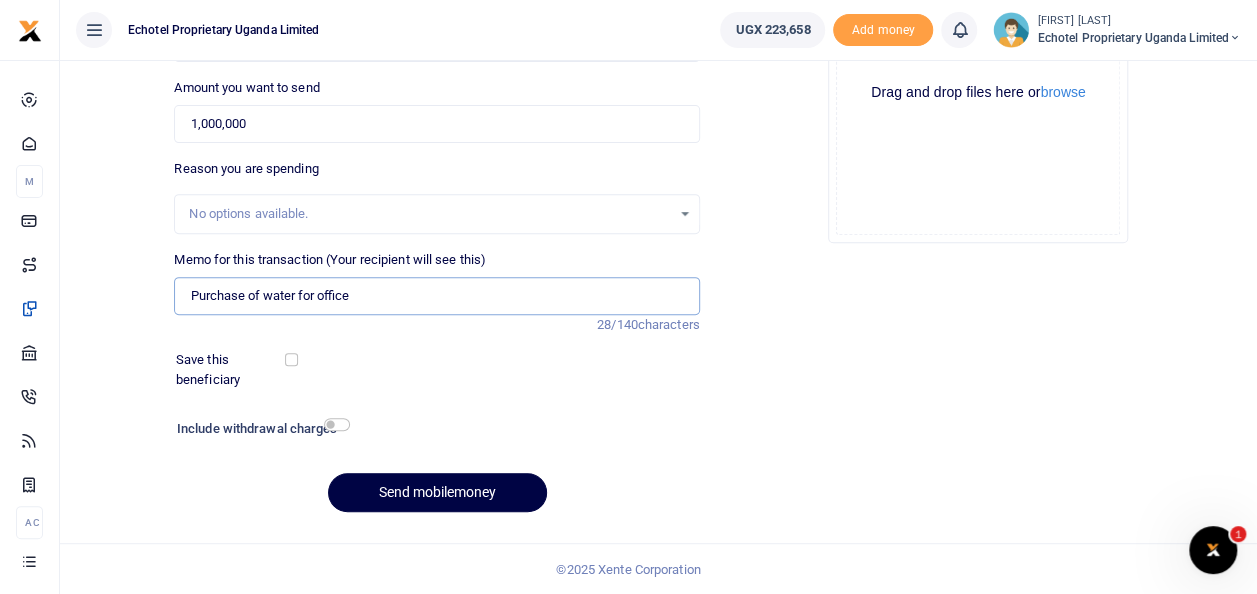 type on "Purchase of water for office" 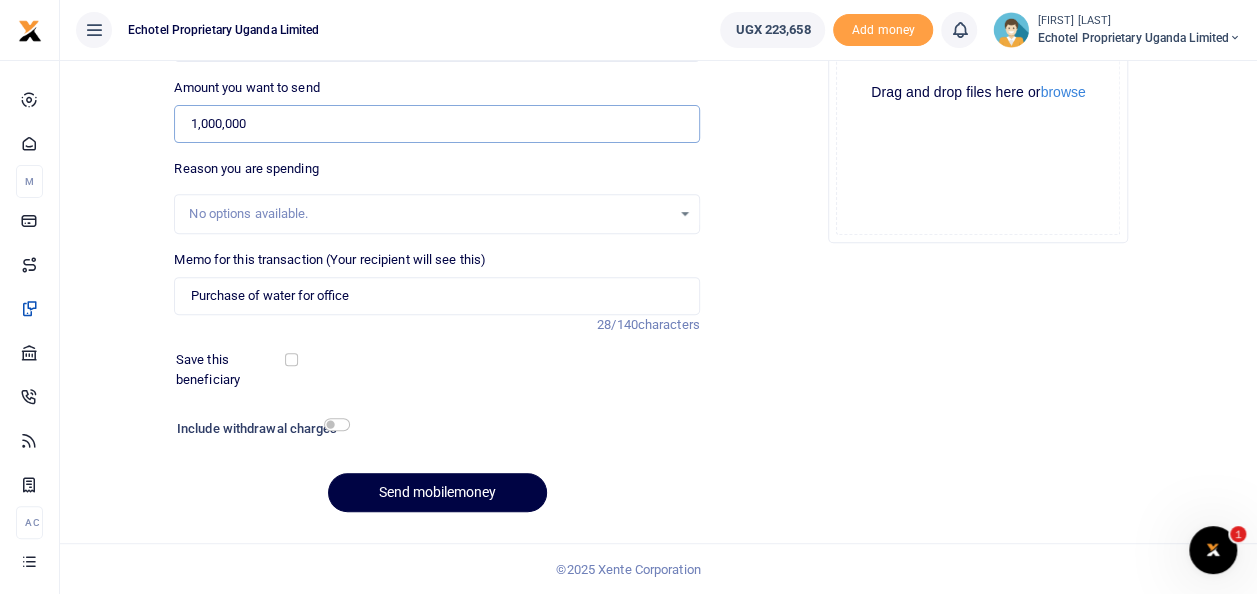 click on "1,000,000" at bounding box center (436, 124) 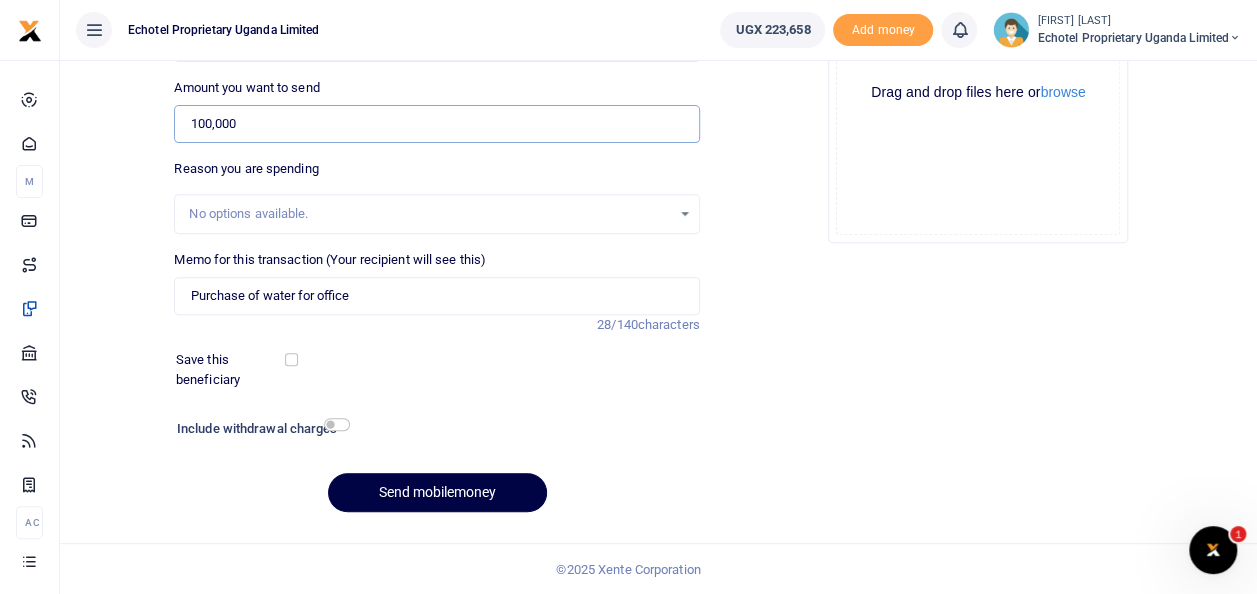 type on "100,000" 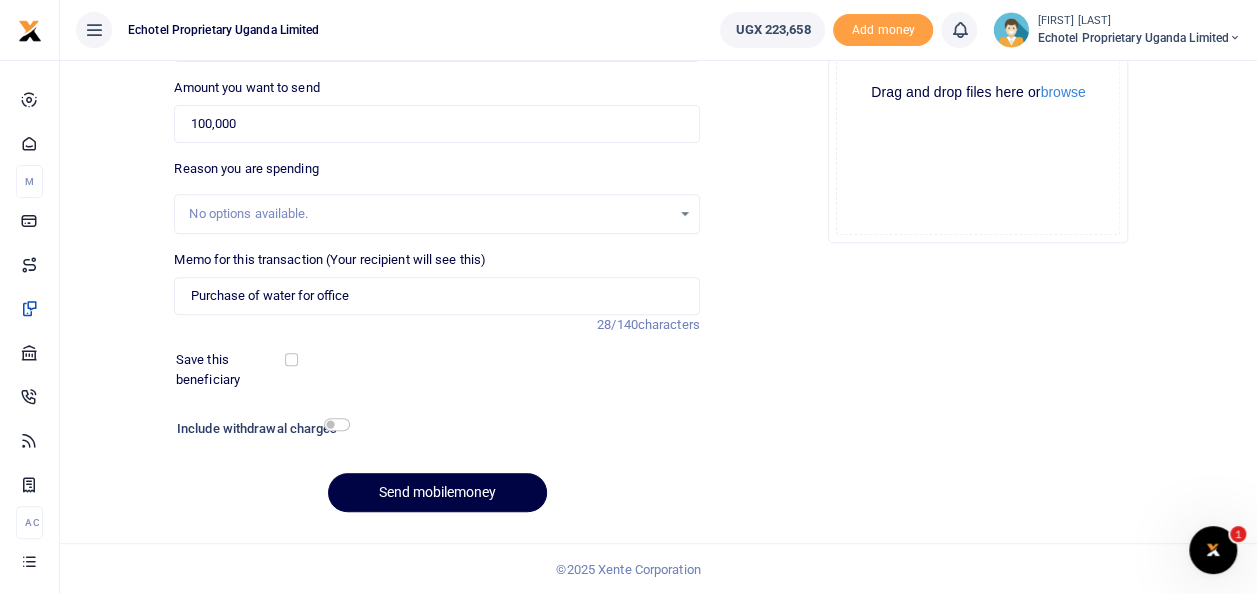 click on "Memo for this transaction (Your recipient will see this)
Purchase of water for office
Reason is required.
28/140  characters" at bounding box center [436, 292] 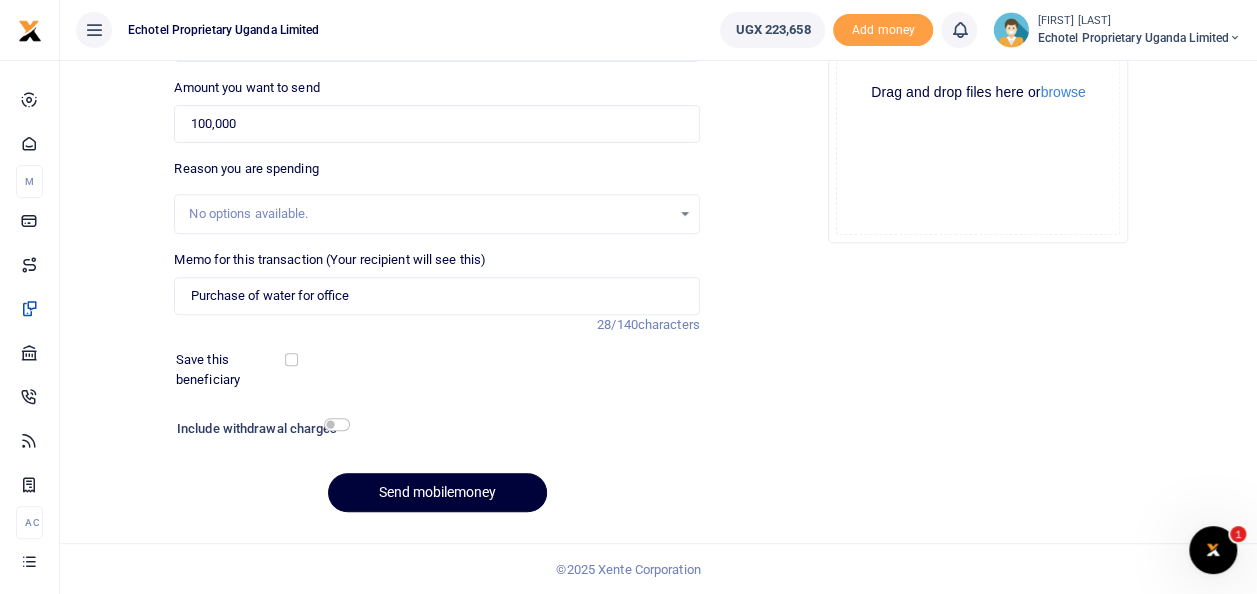 click on "Send mobilemoney" at bounding box center [437, 492] 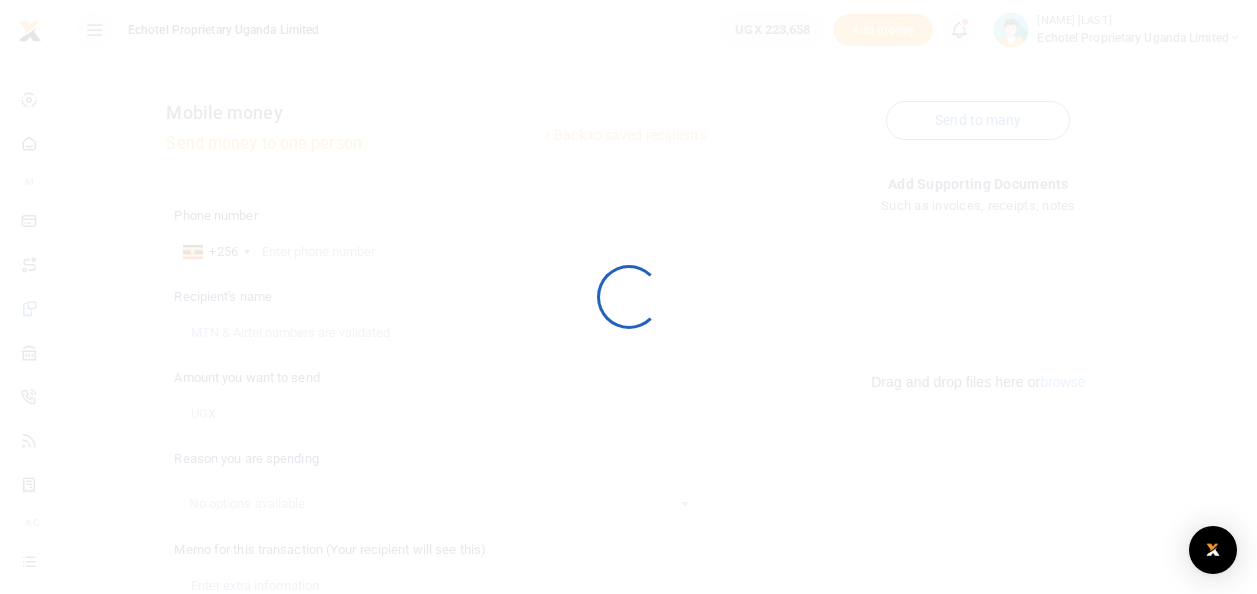 scroll, scrollTop: 288, scrollLeft: 0, axis: vertical 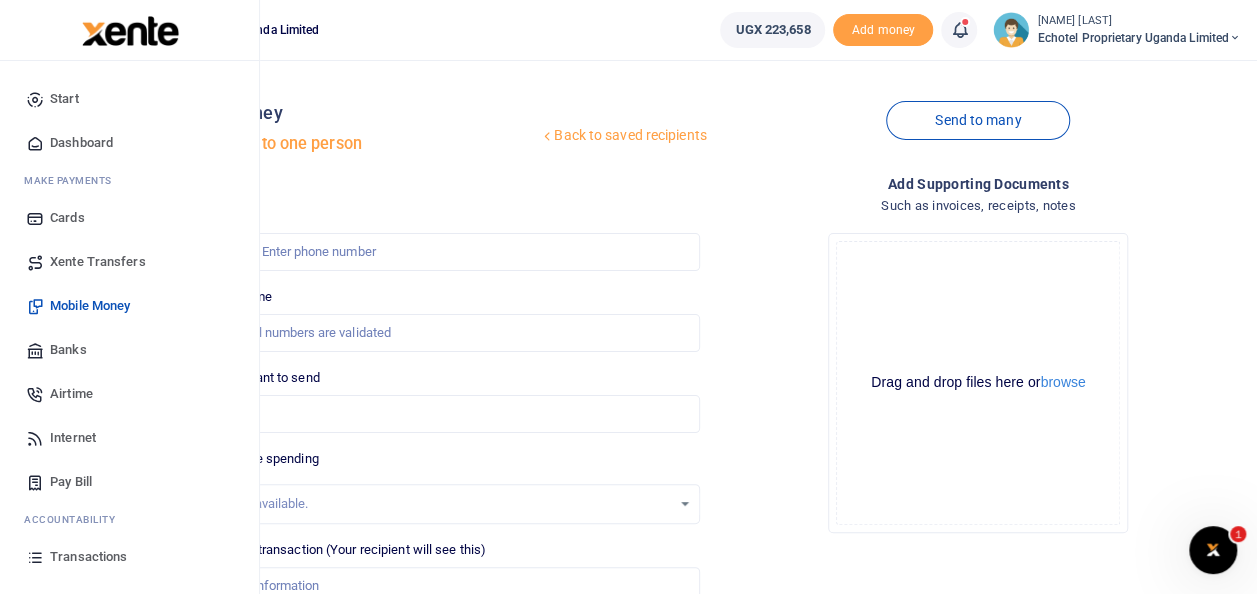 click on "Transactions" at bounding box center [88, 557] 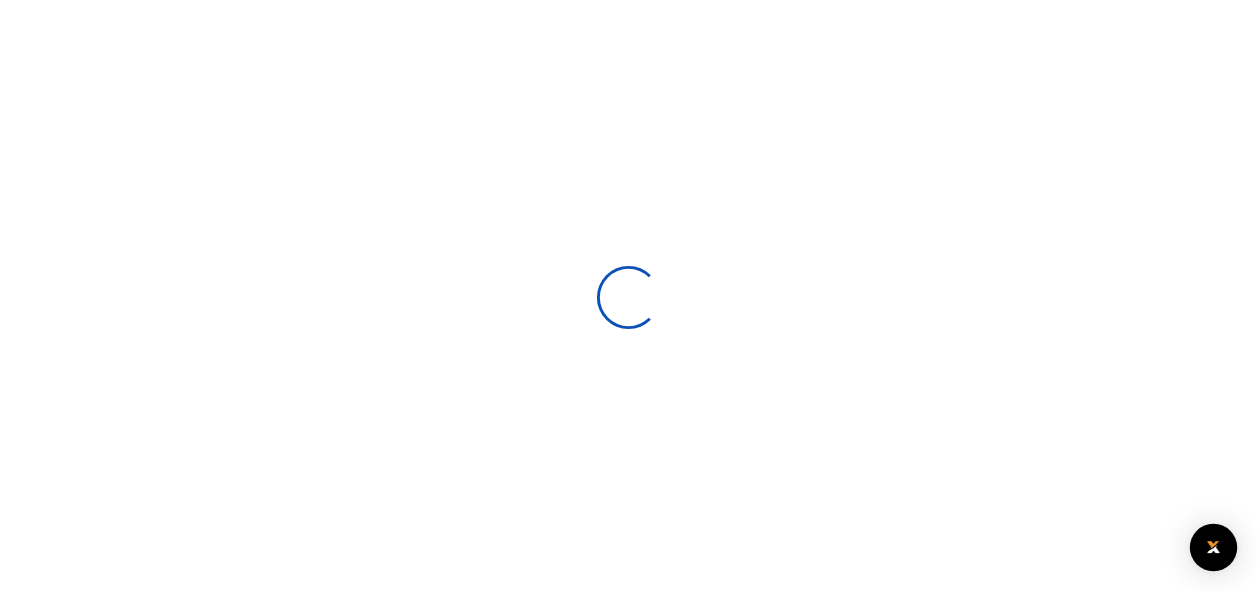 scroll, scrollTop: 0, scrollLeft: 0, axis: both 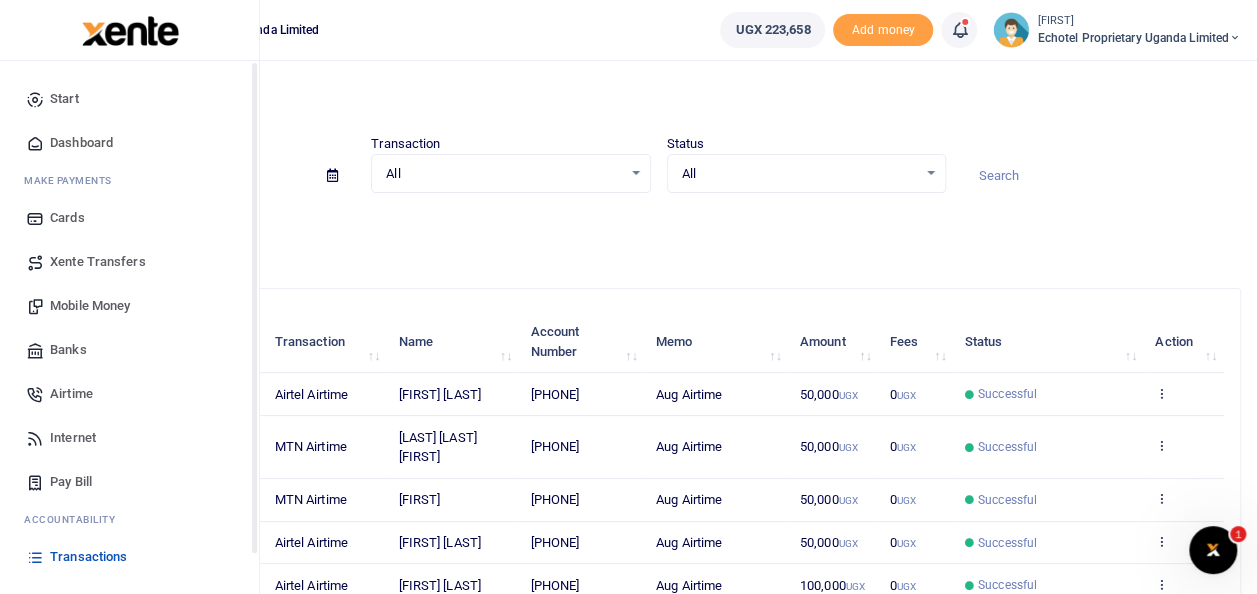 click on "Transactions" at bounding box center [88, 557] 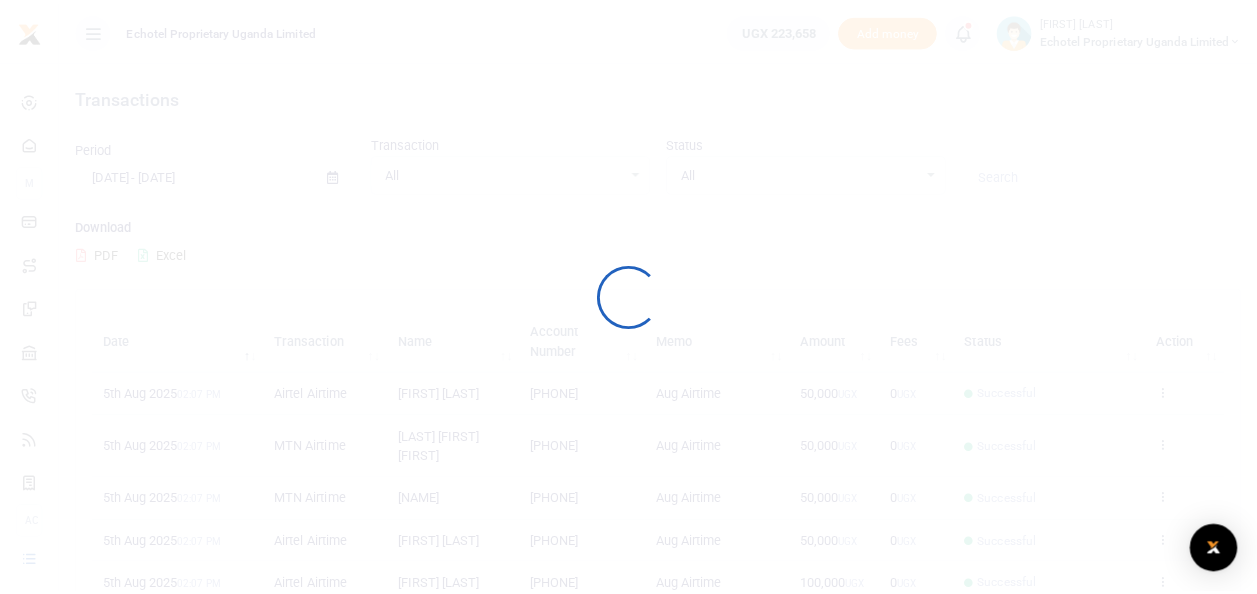 scroll, scrollTop: 0, scrollLeft: 0, axis: both 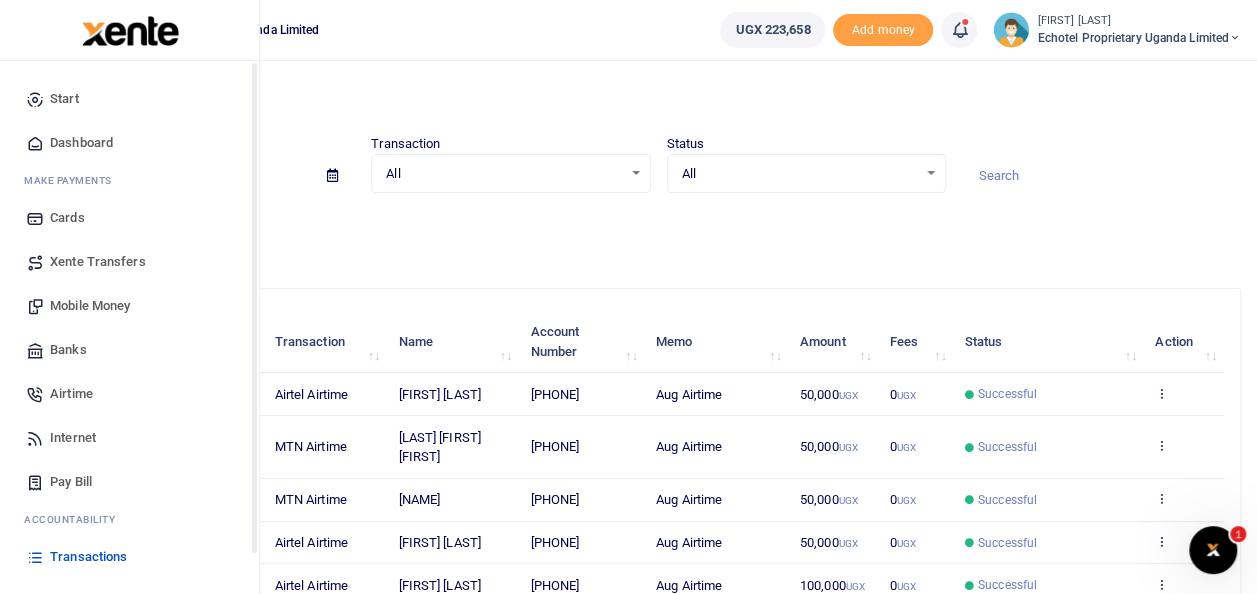 click on "Transactions" at bounding box center (88, 557) 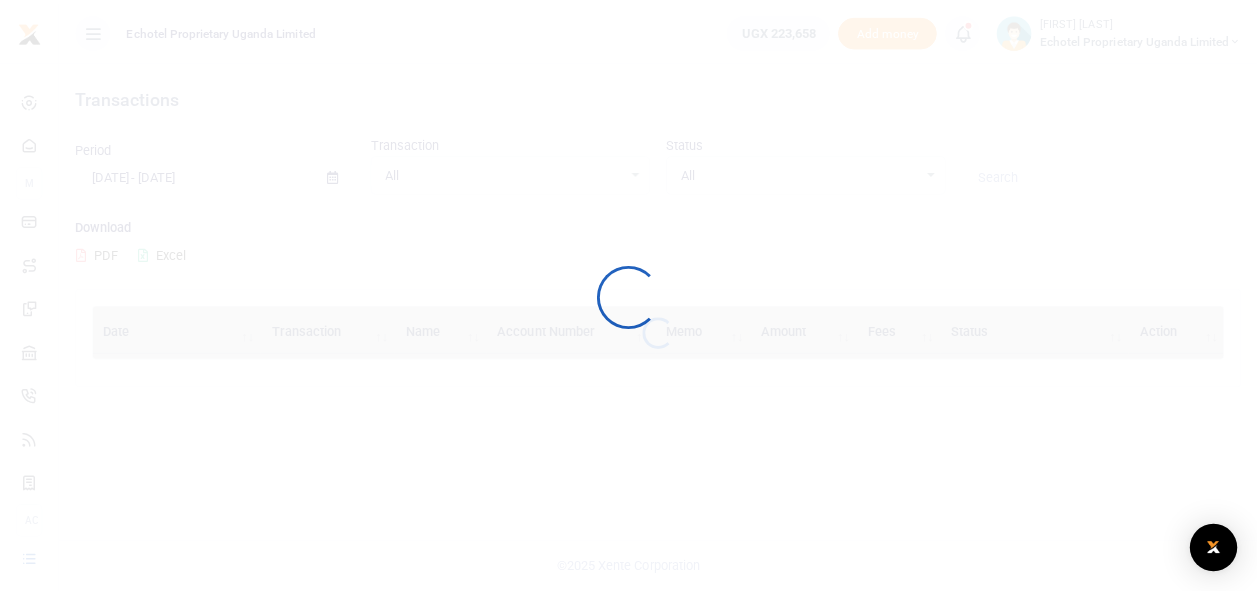 scroll, scrollTop: 0, scrollLeft: 0, axis: both 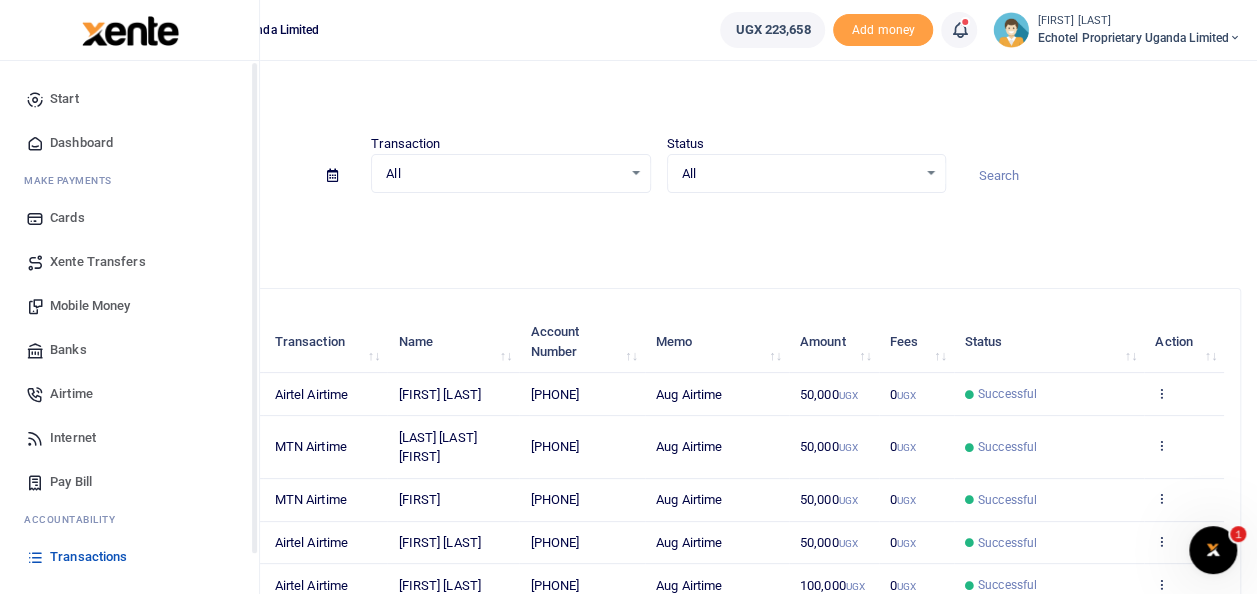 click on "Transactions" at bounding box center [88, 557] 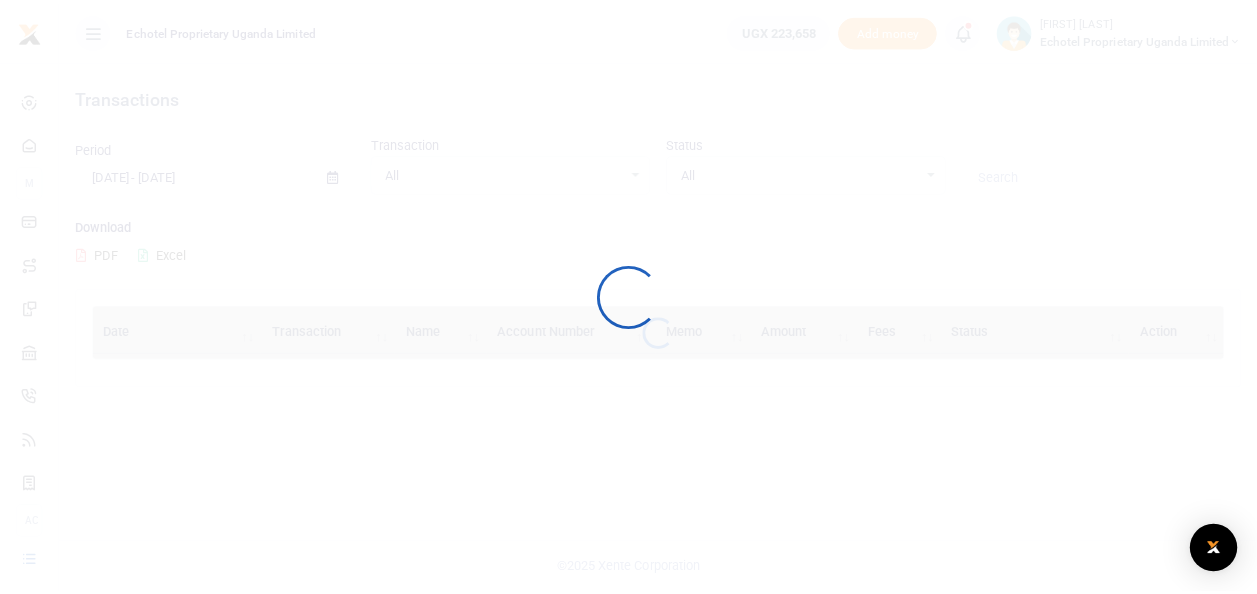 scroll, scrollTop: 0, scrollLeft: 0, axis: both 